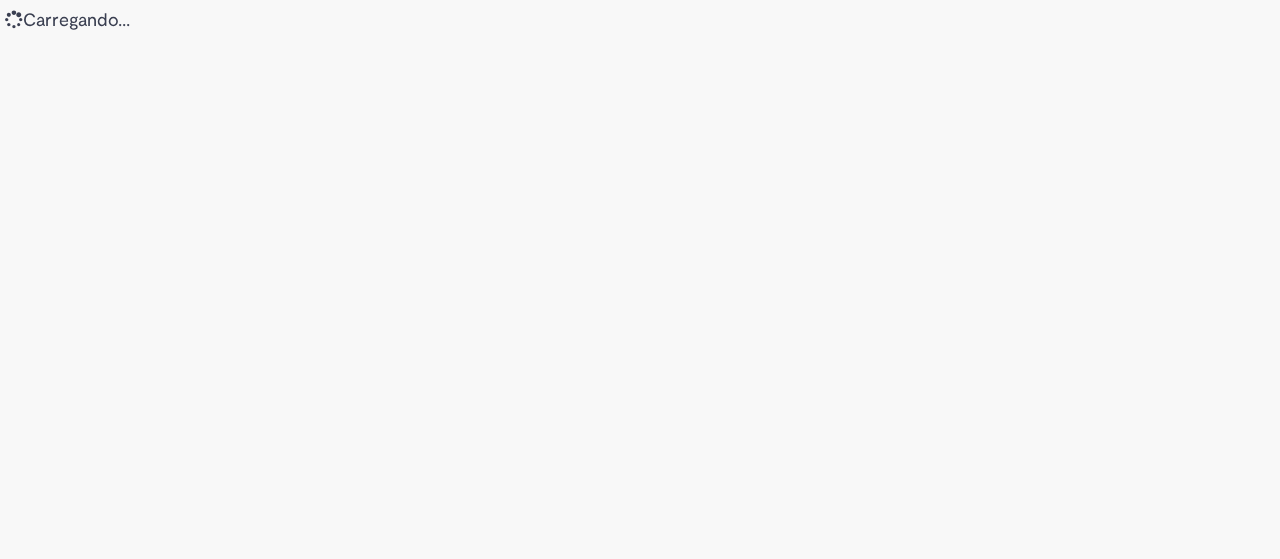 scroll, scrollTop: 0, scrollLeft: 0, axis: both 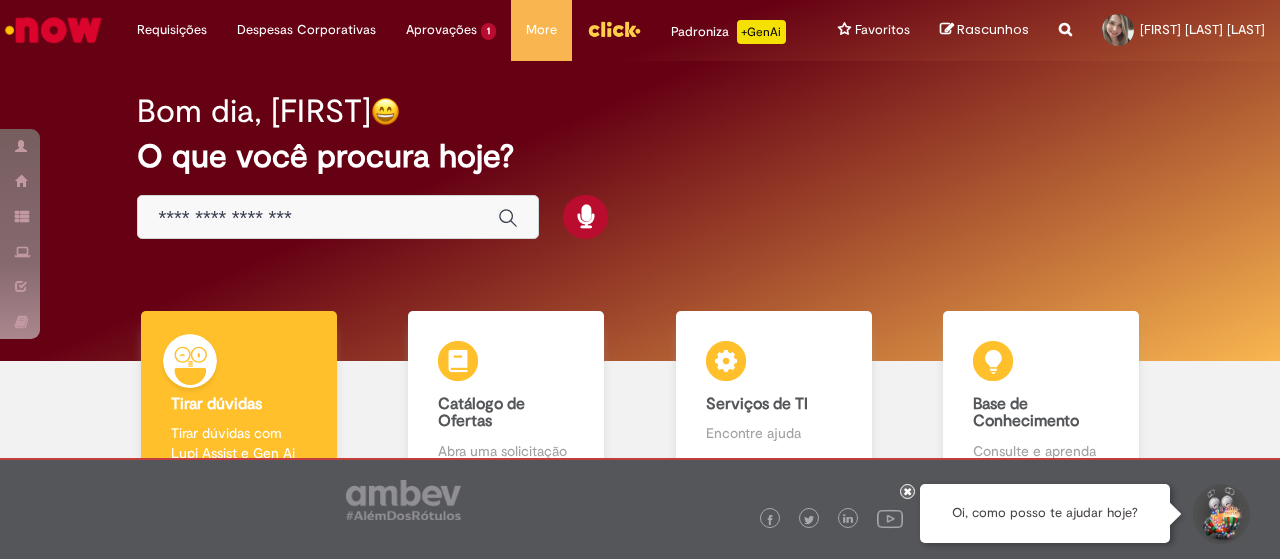 click at bounding box center [338, 217] 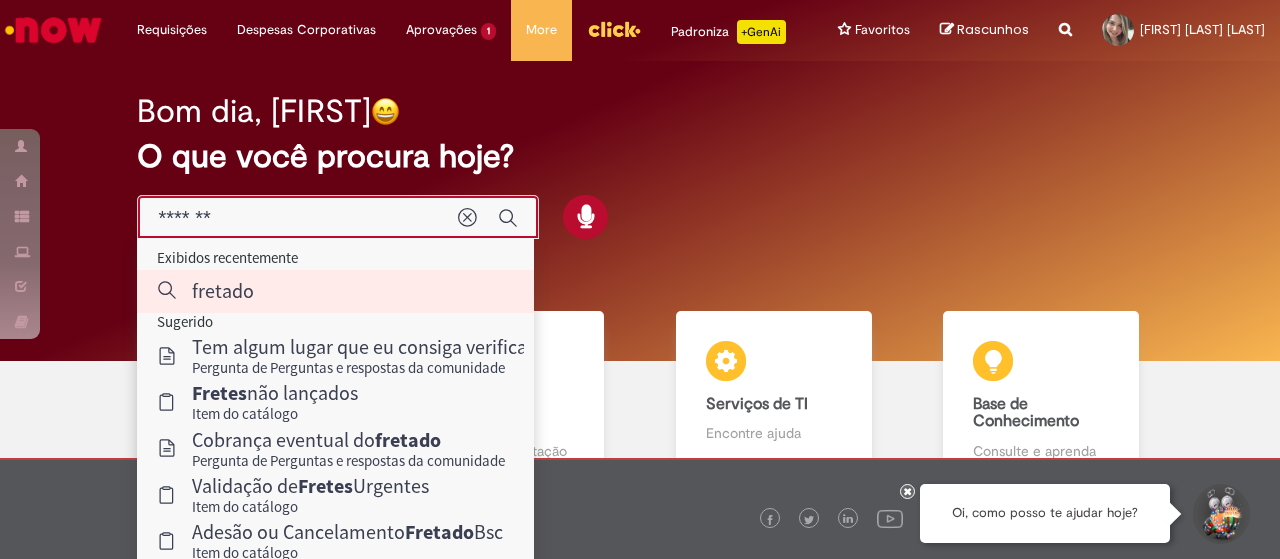 type on "*******" 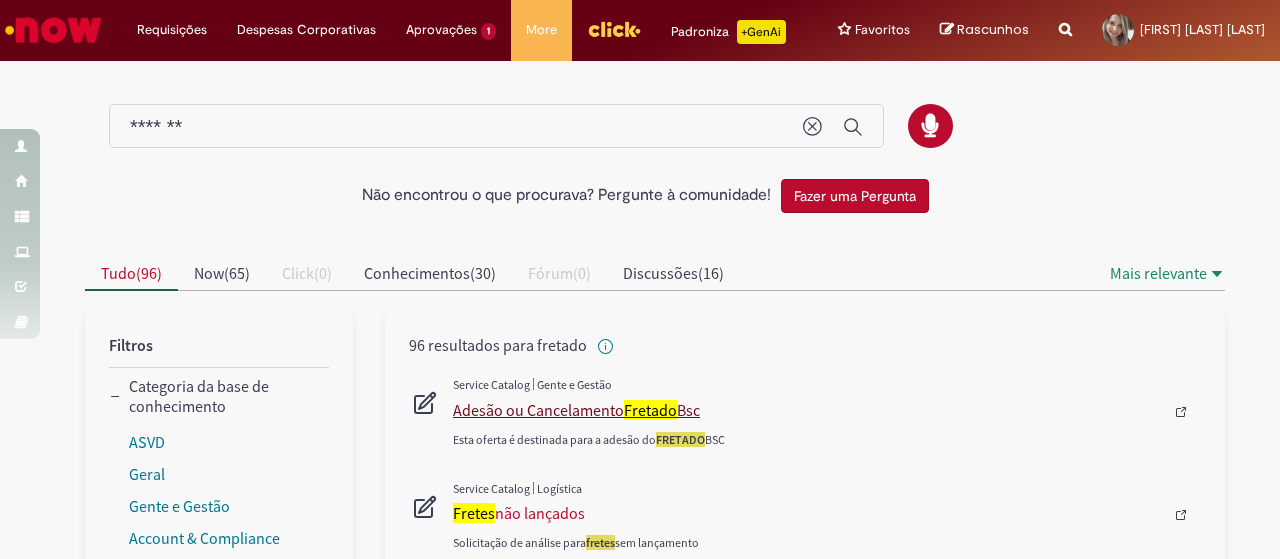 click on "Adesão ou Cancelamento  Fretado  Bsc" at bounding box center (808, 410) 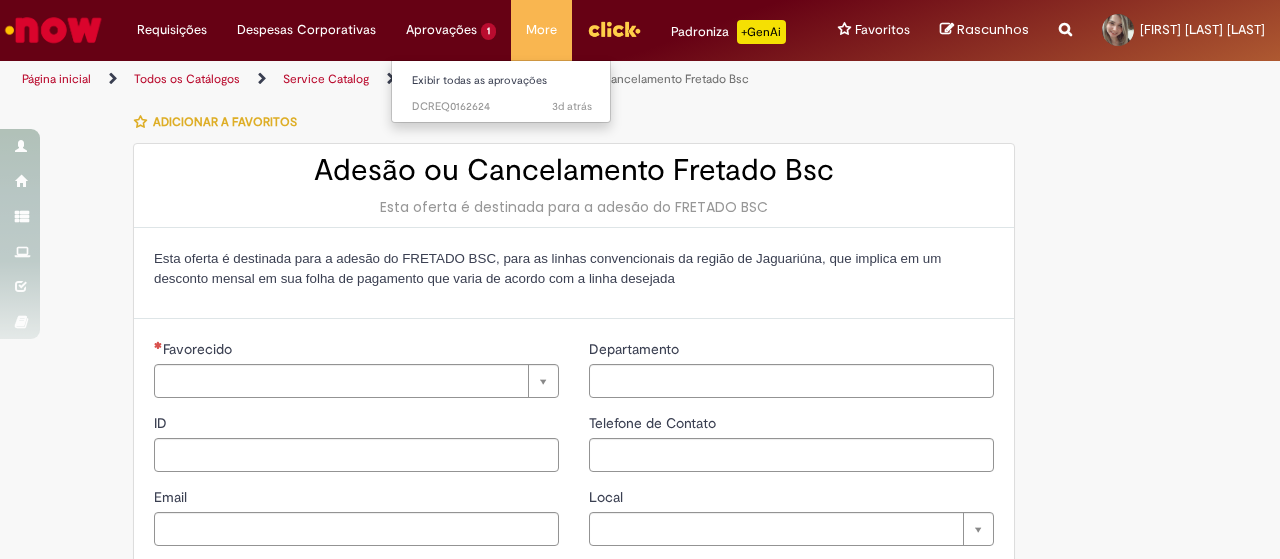 type on "********" 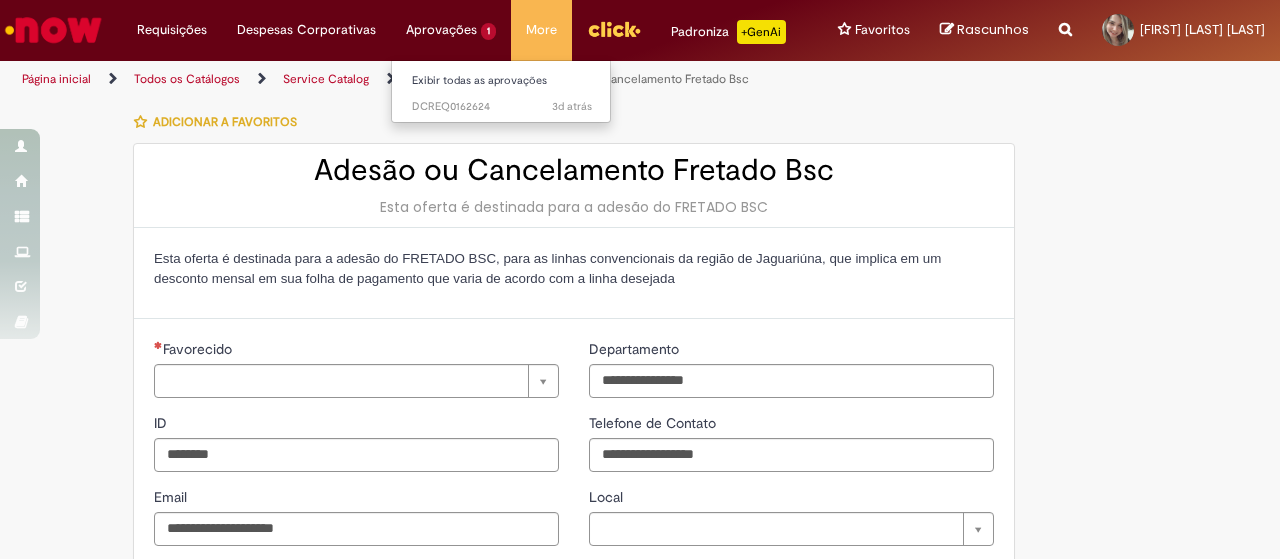 type on "**********" 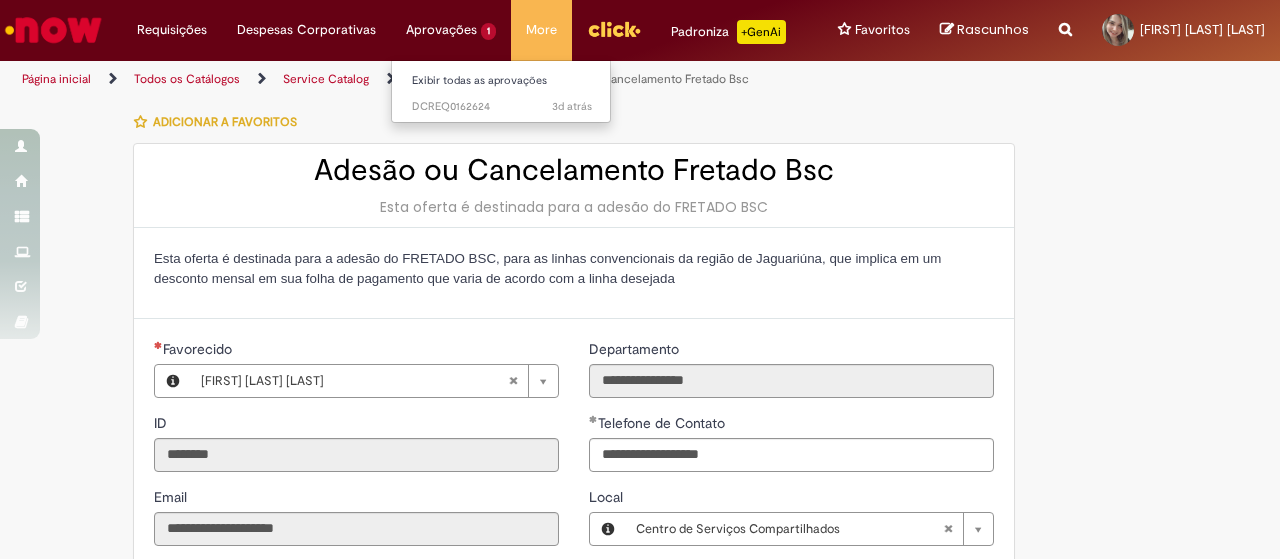 type on "**********" 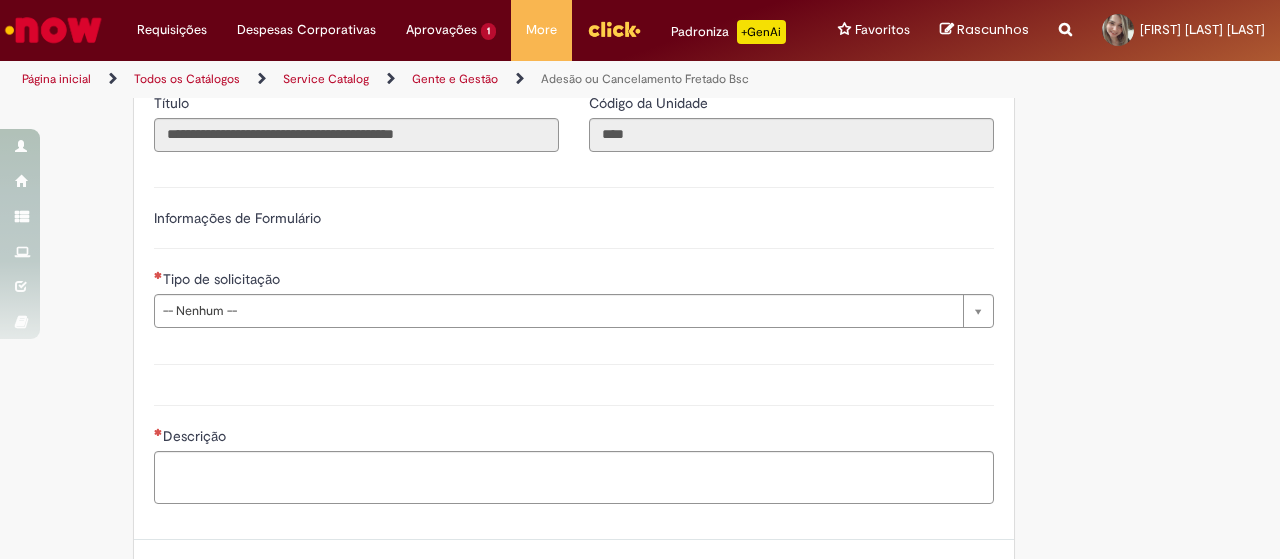 scroll, scrollTop: 500, scrollLeft: 0, axis: vertical 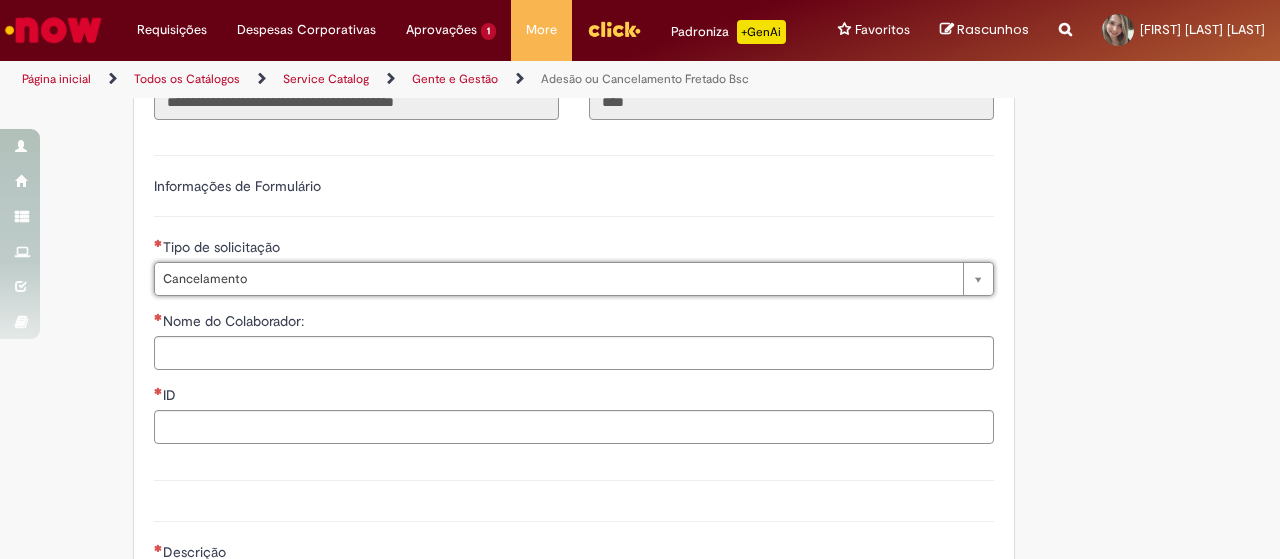 type on "**********" 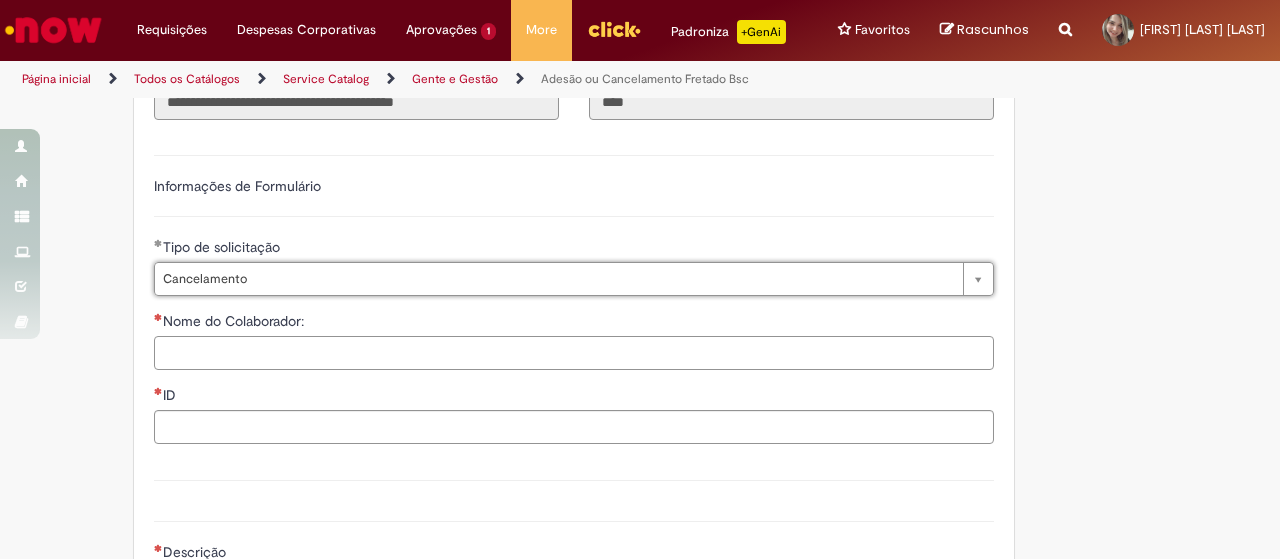 click on "Nome do Colaborador:" at bounding box center [574, 353] 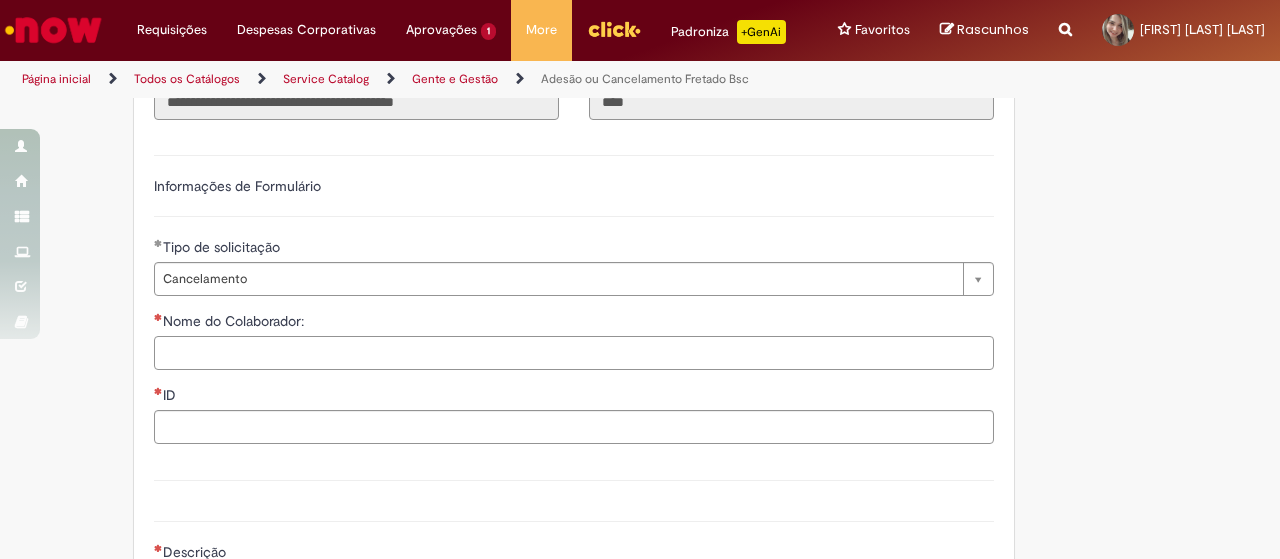 type on "**********" 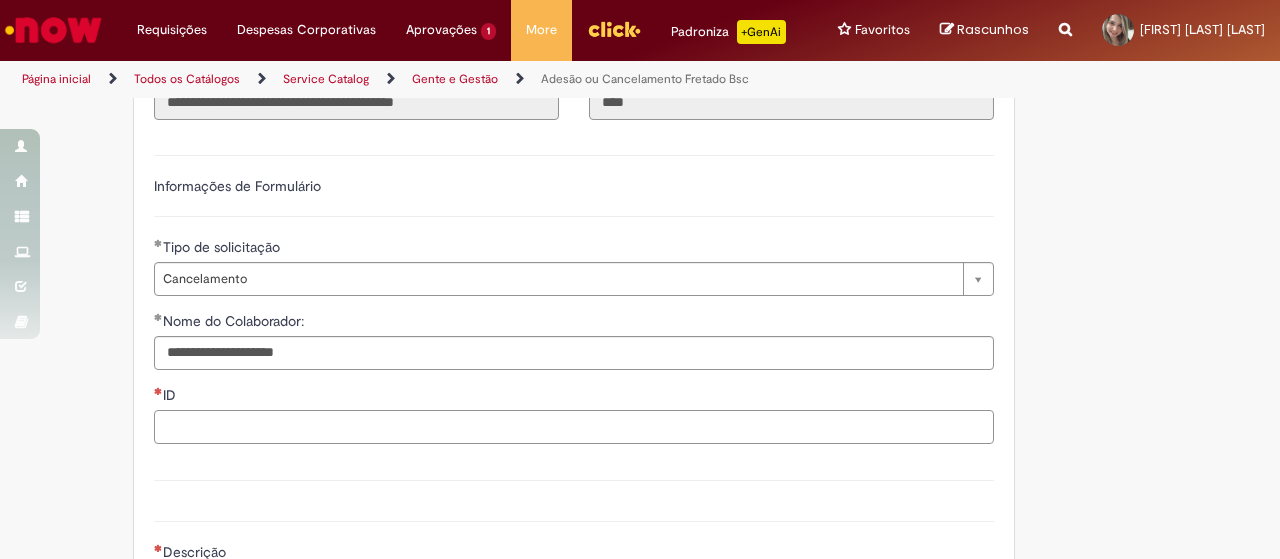 click on "ID" at bounding box center [574, 427] 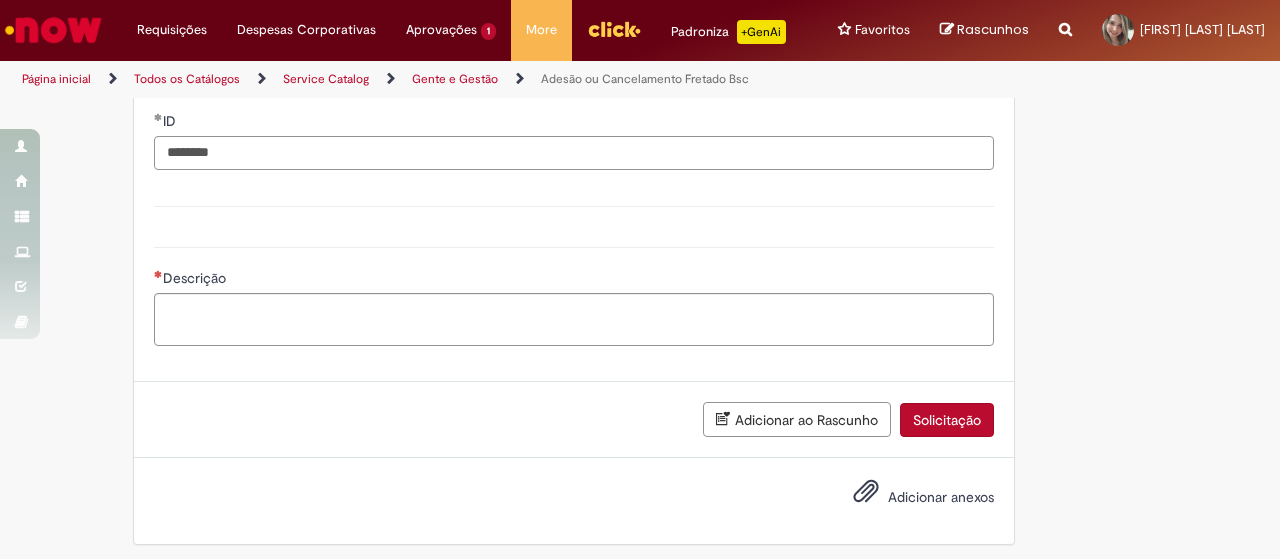 scroll, scrollTop: 776, scrollLeft: 0, axis: vertical 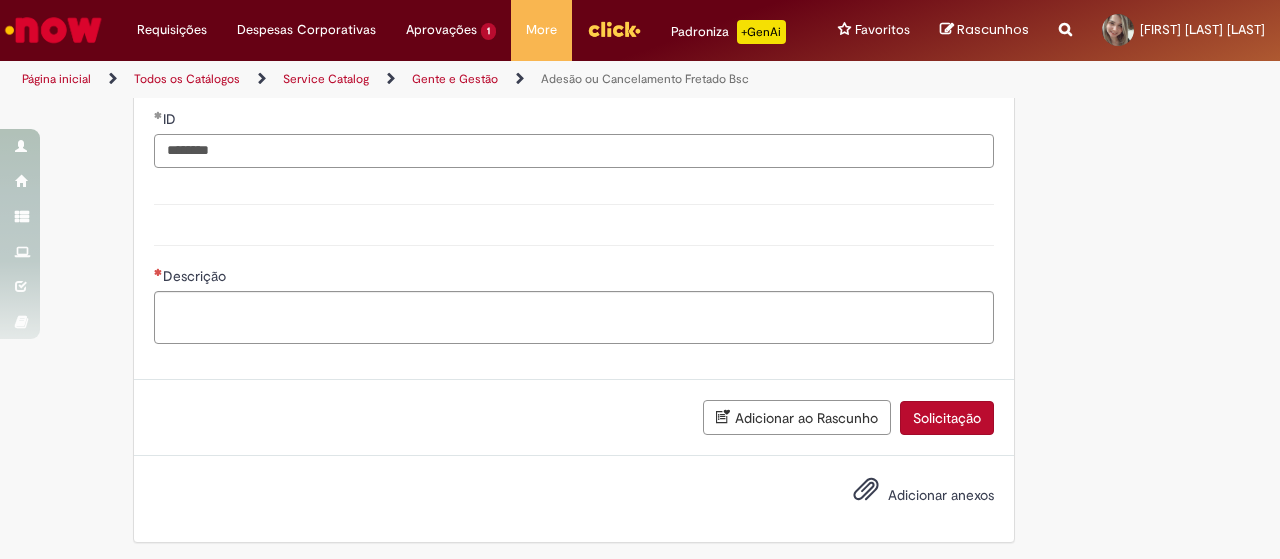 type on "********" 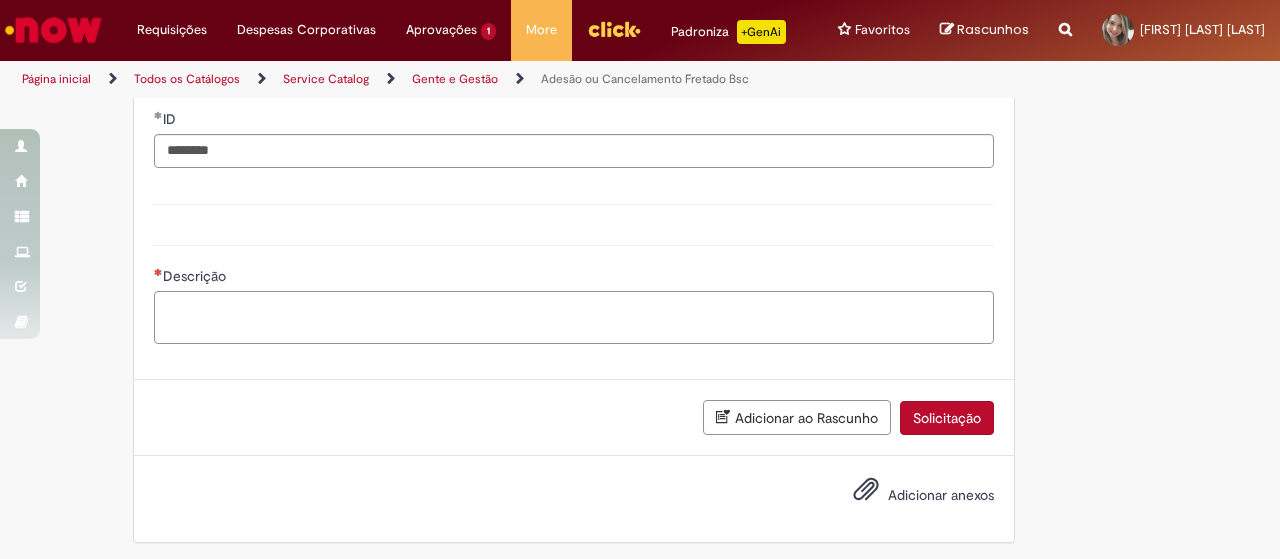 click on "Descrição" at bounding box center [574, 317] 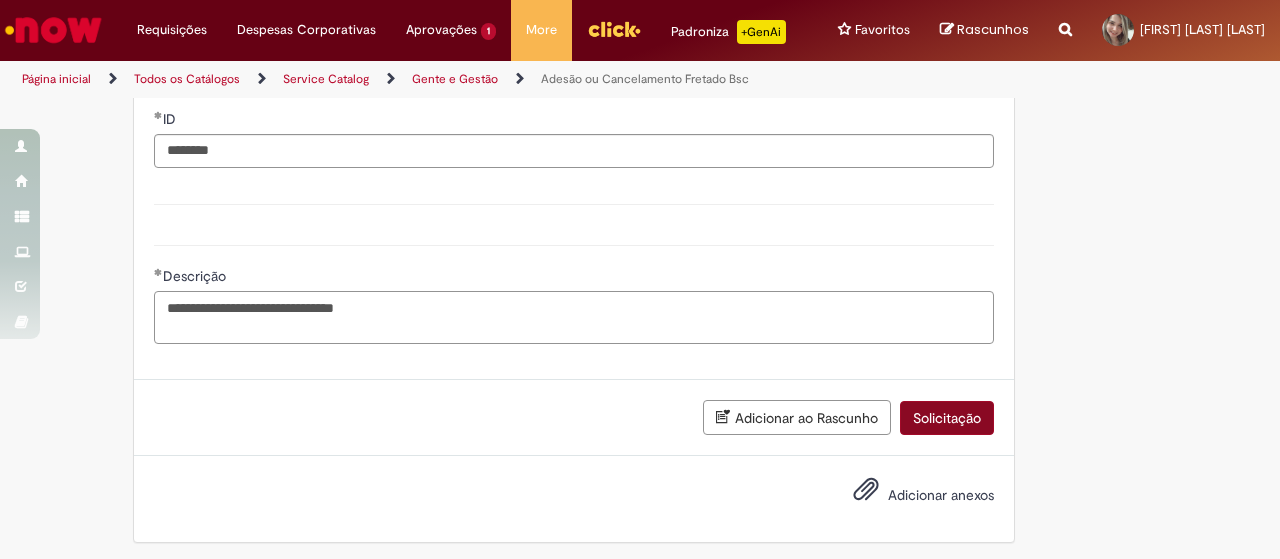 type on "**********" 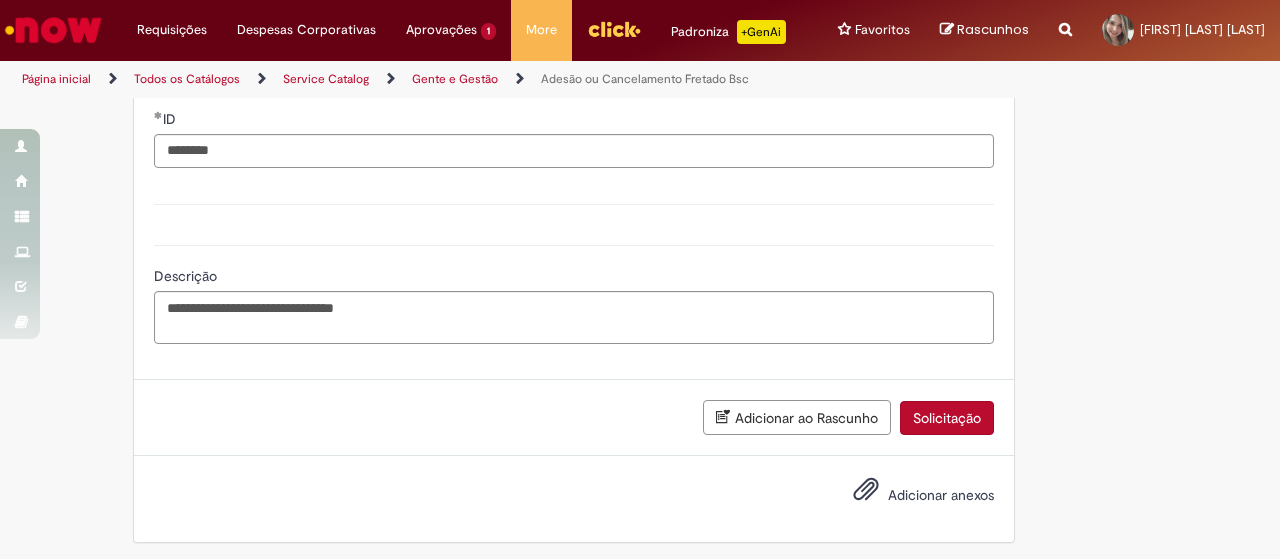 click on "Solicitação" at bounding box center [947, 418] 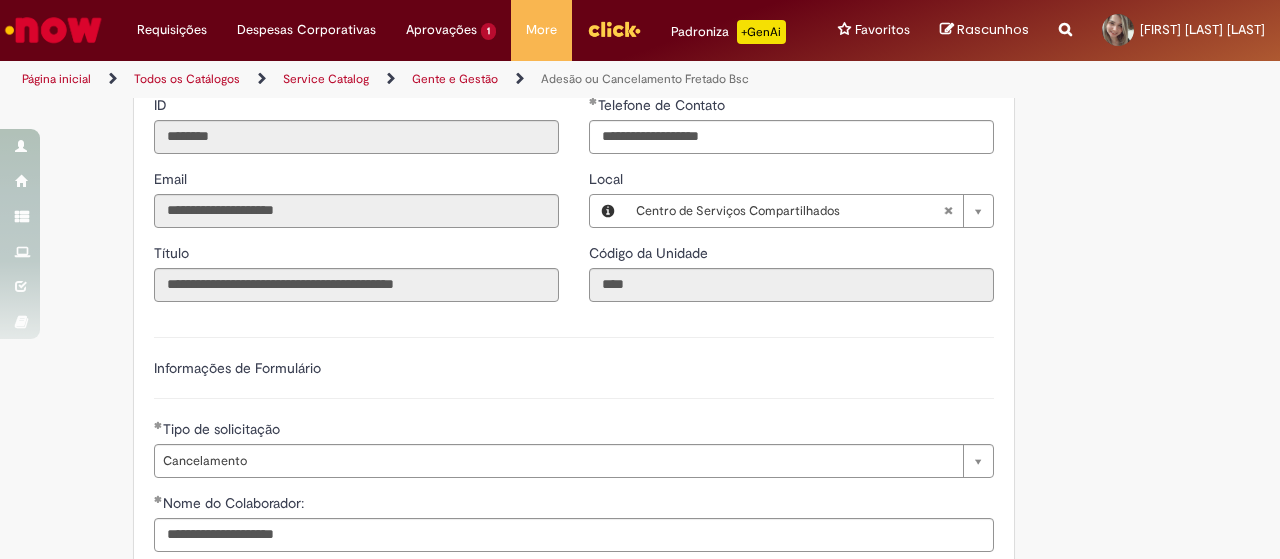 scroll, scrollTop: 132, scrollLeft: 0, axis: vertical 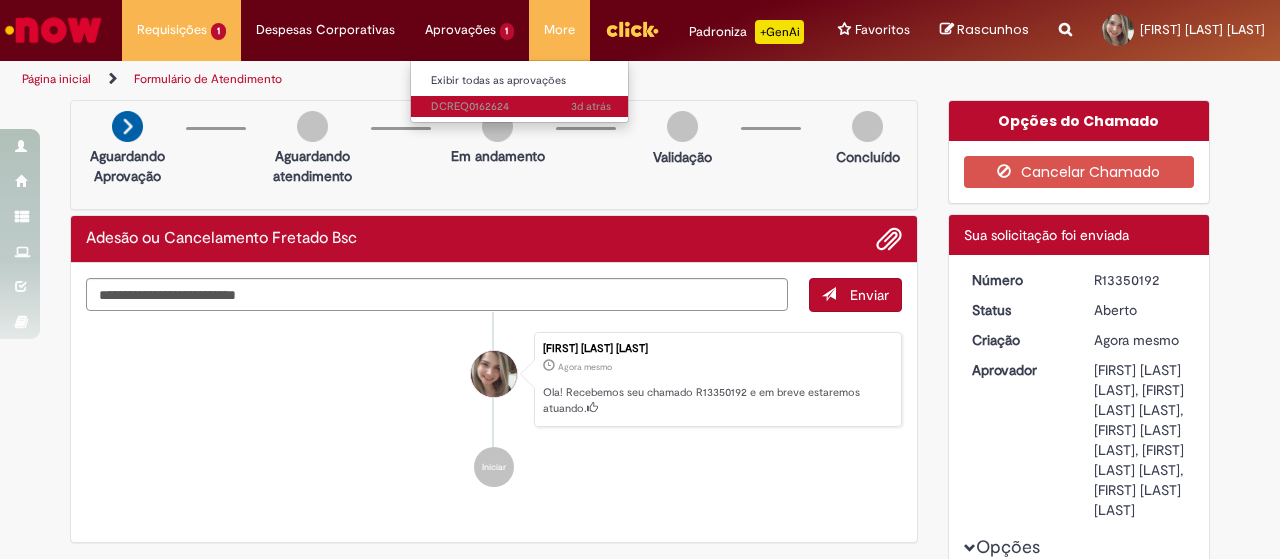 click on "3d atrás 3 dias atrás  DCREQ0162624" at bounding box center [521, 107] 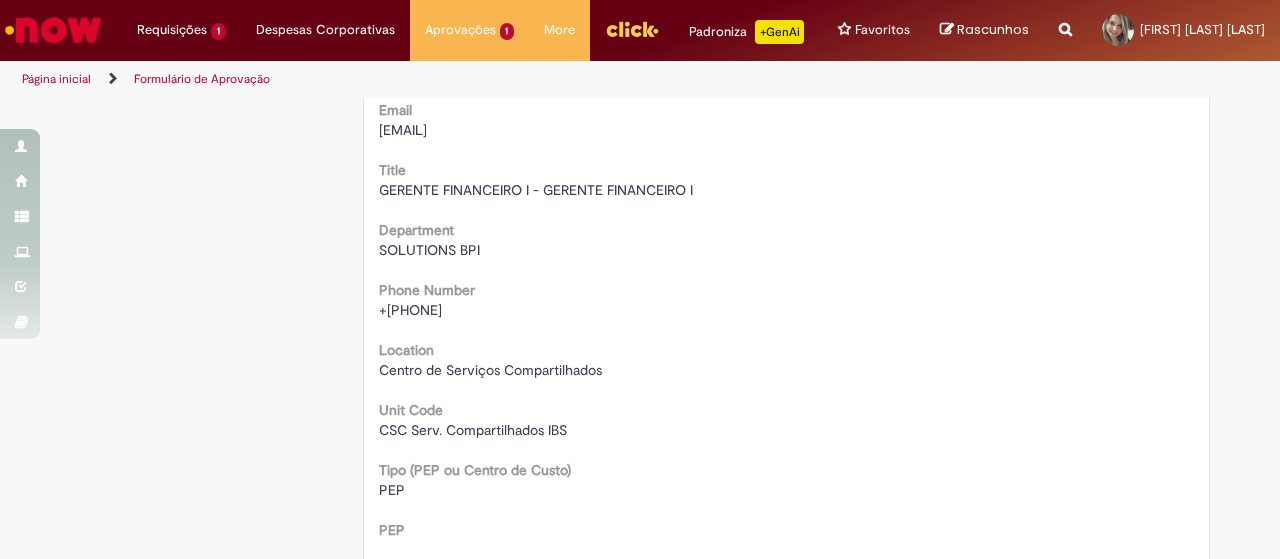 scroll, scrollTop: 0, scrollLeft: 0, axis: both 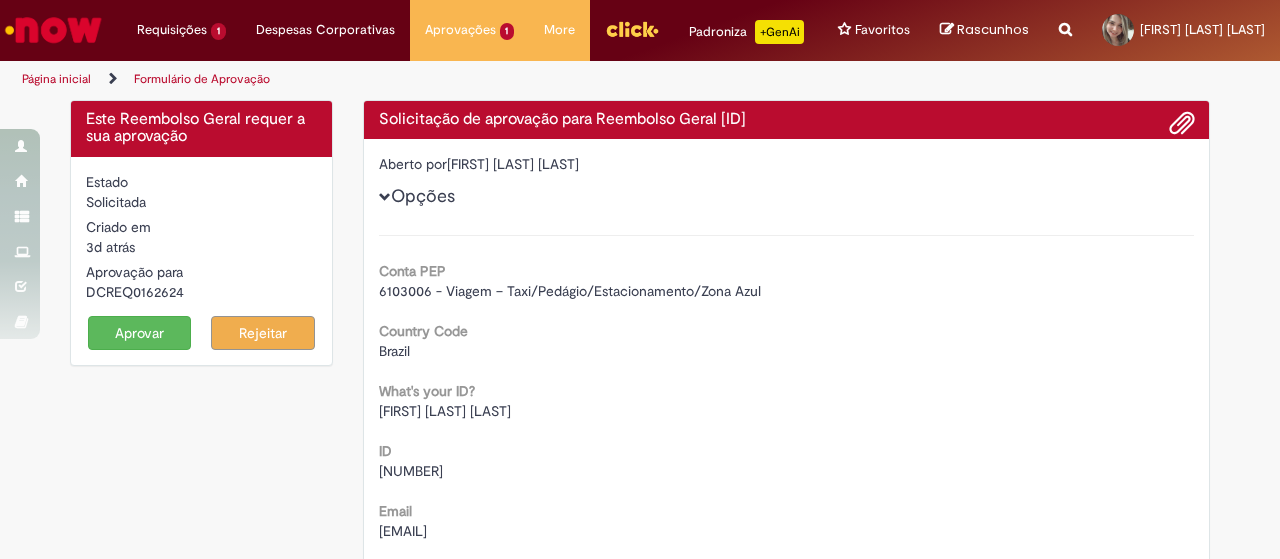 click on "Aprovar" at bounding box center [140, 333] 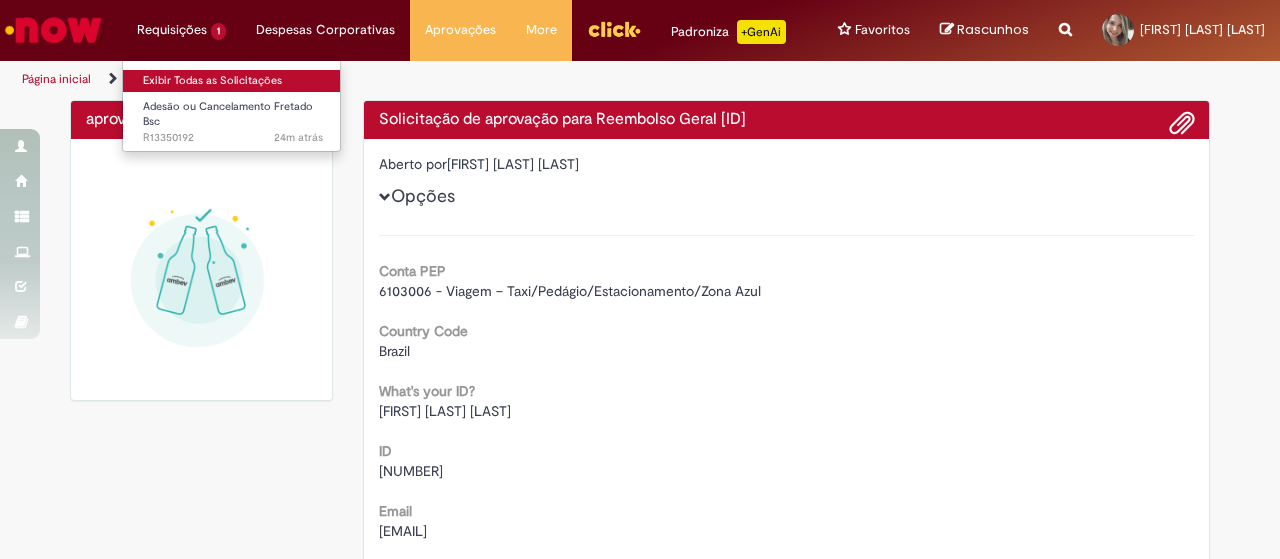 click on "Exibir Todas as Solicitações" at bounding box center [233, 81] 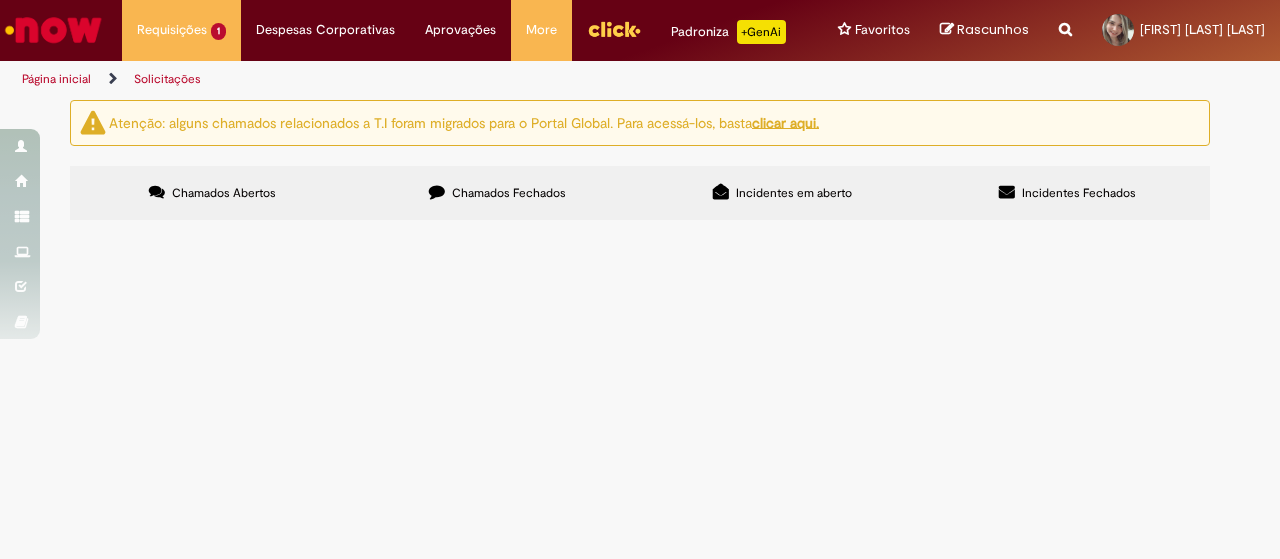 click on "Chamados Fechados" at bounding box center (497, 193) 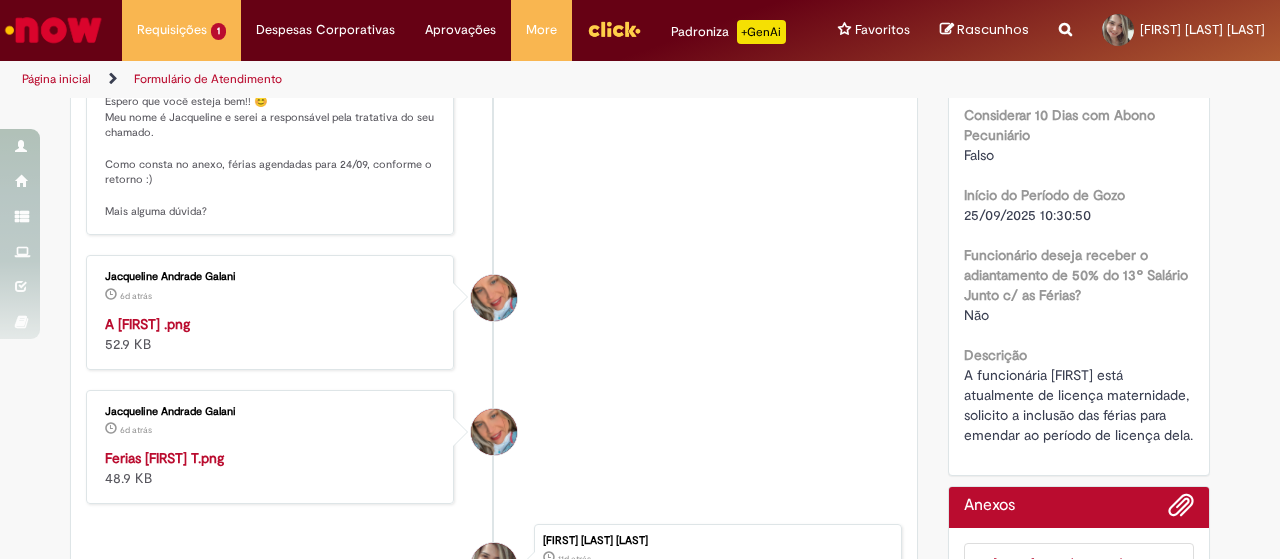 scroll, scrollTop: 914, scrollLeft: 0, axis: vertical 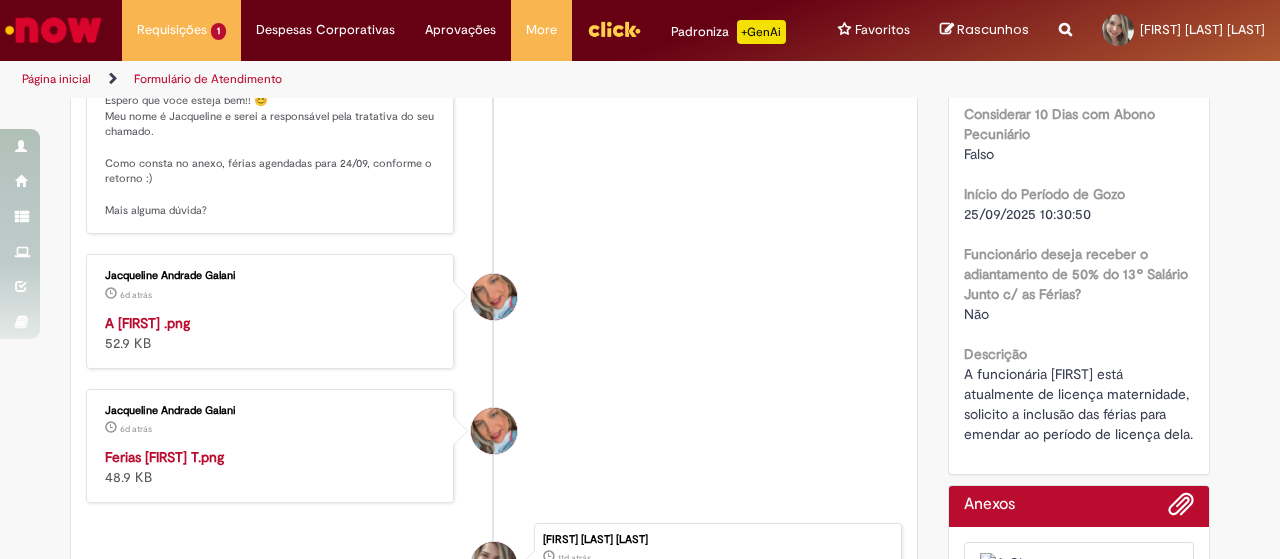 click at bounding box center (271, 313) 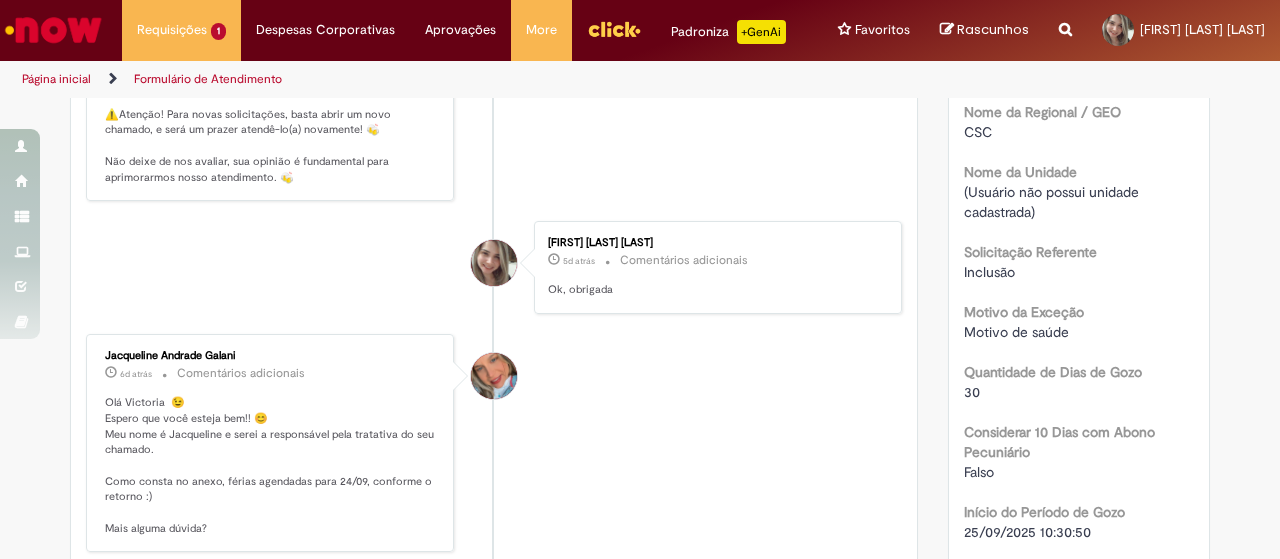 scroll, scrollTop: 14, scrollLeft: 0, axis: vertical 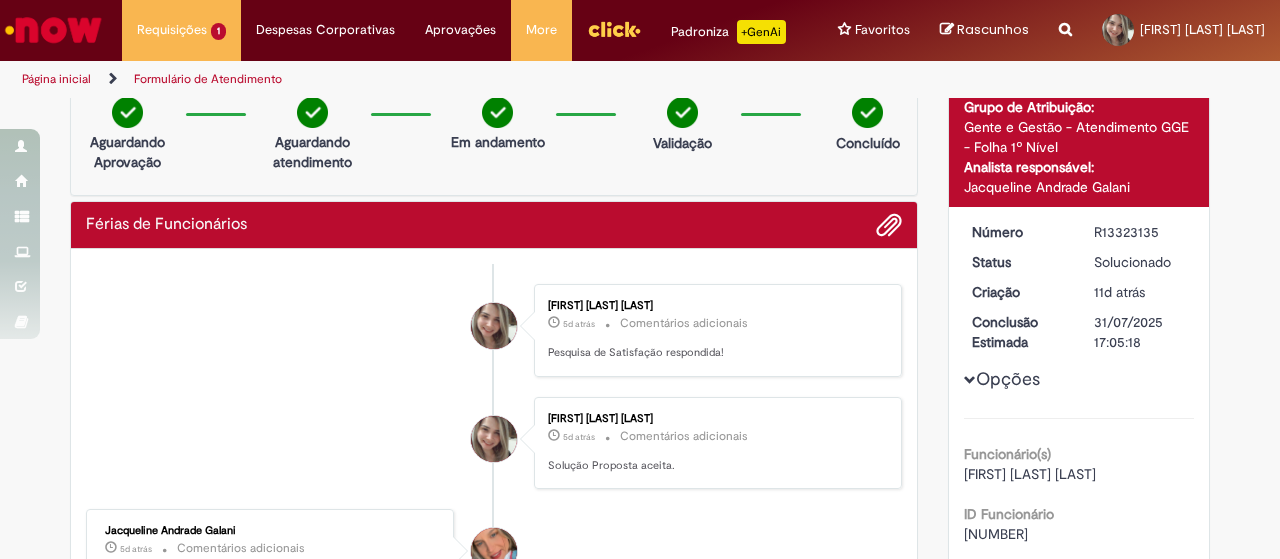 click at bounding box center (53, 30) 